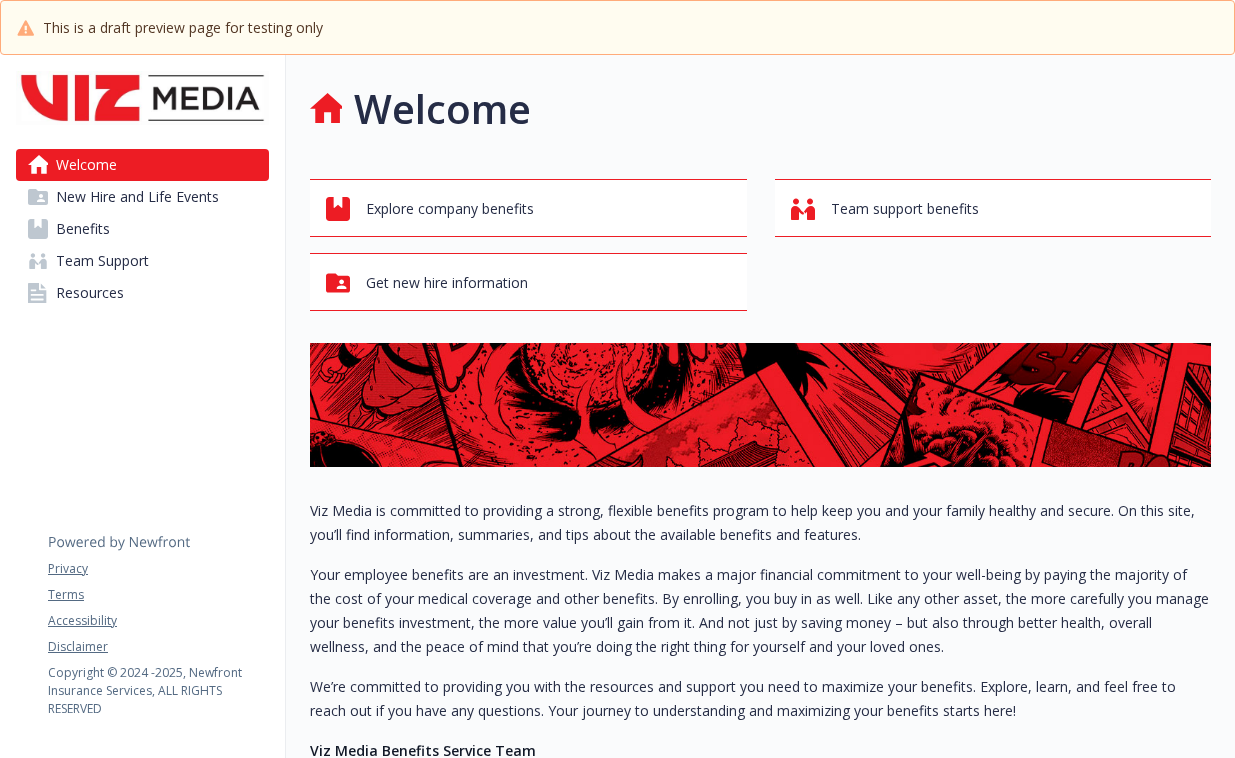 scroll, scrollTop: 0, scrollLeft: 0, axis: both 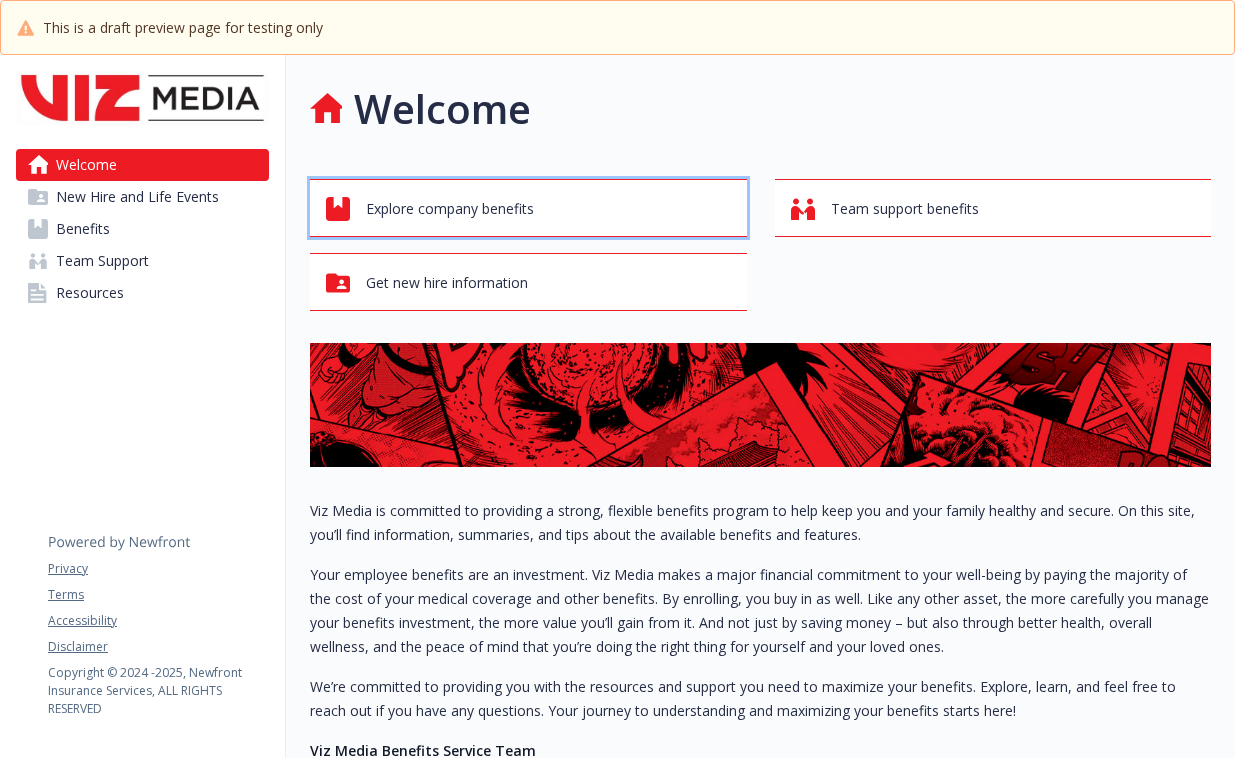 click on "Explore company benefits" at bounding box center [450, 209] 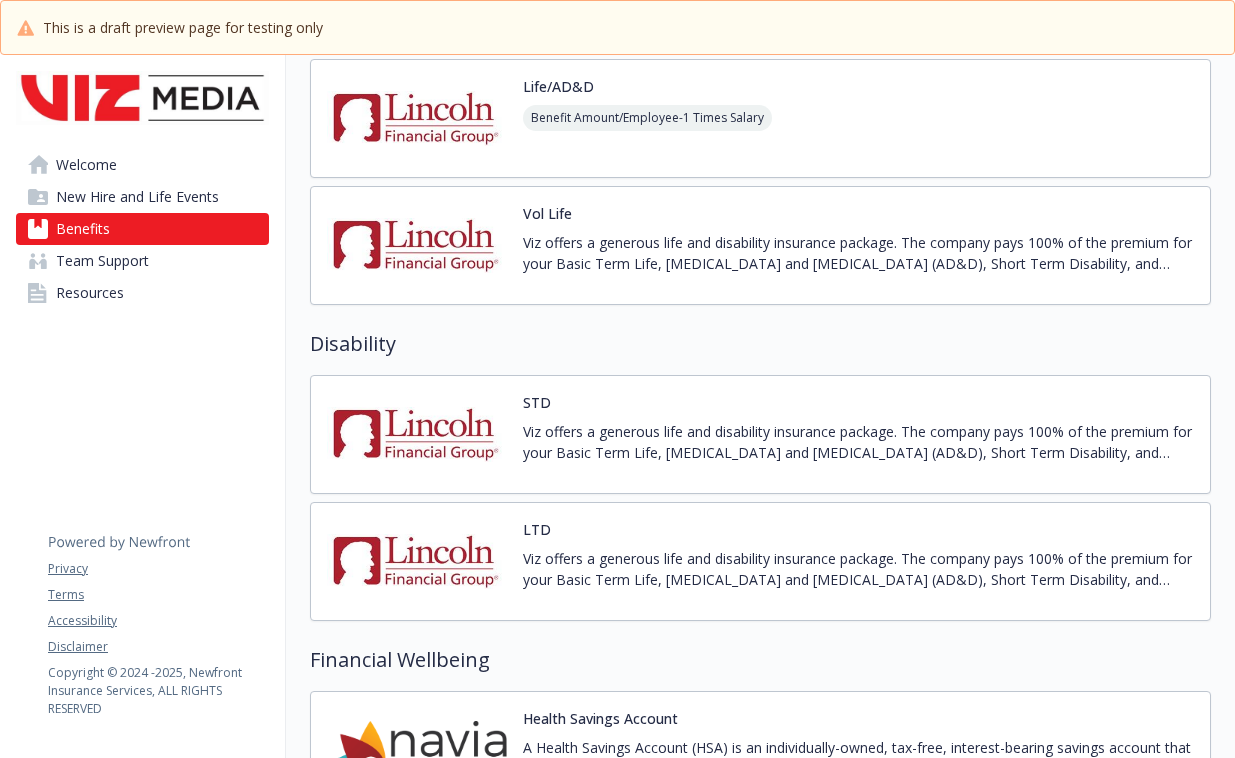 scroll, scrollTop: 1280, scrollLeft: 0, axis: vertical 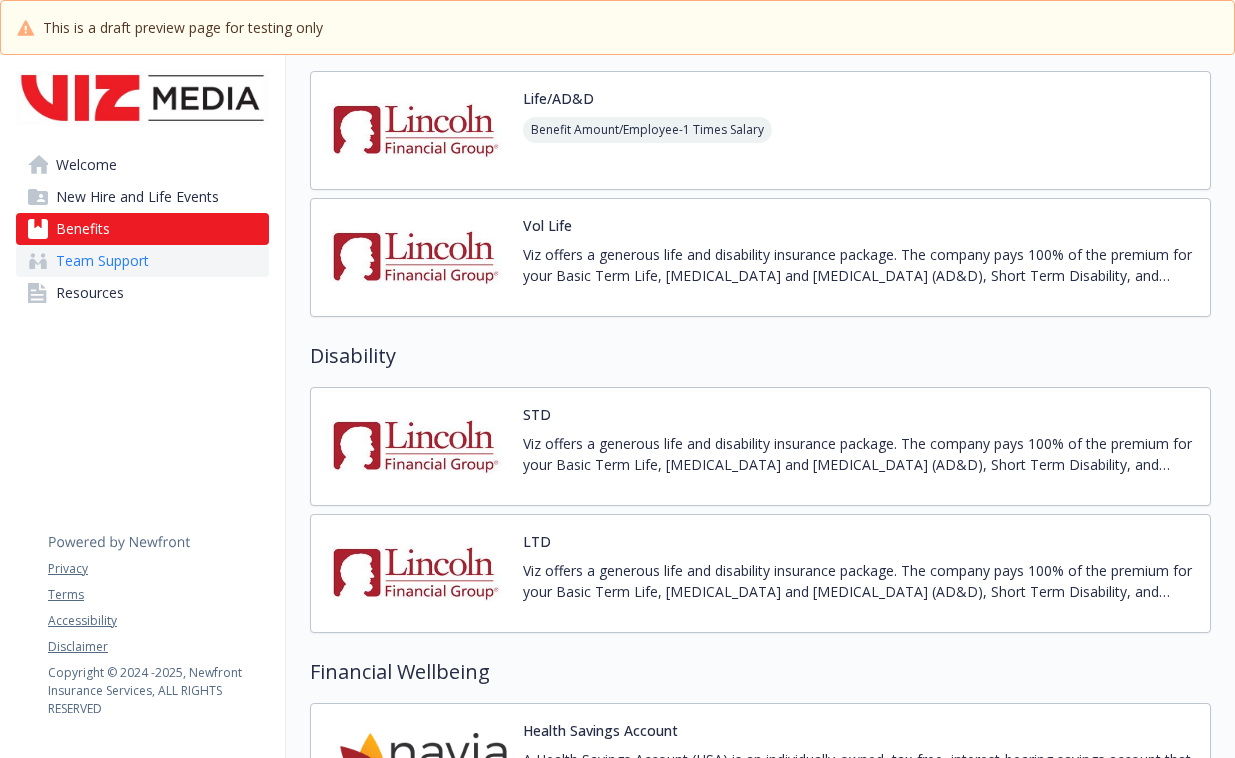 click on "Team Support" at bounding box center [142, 261] 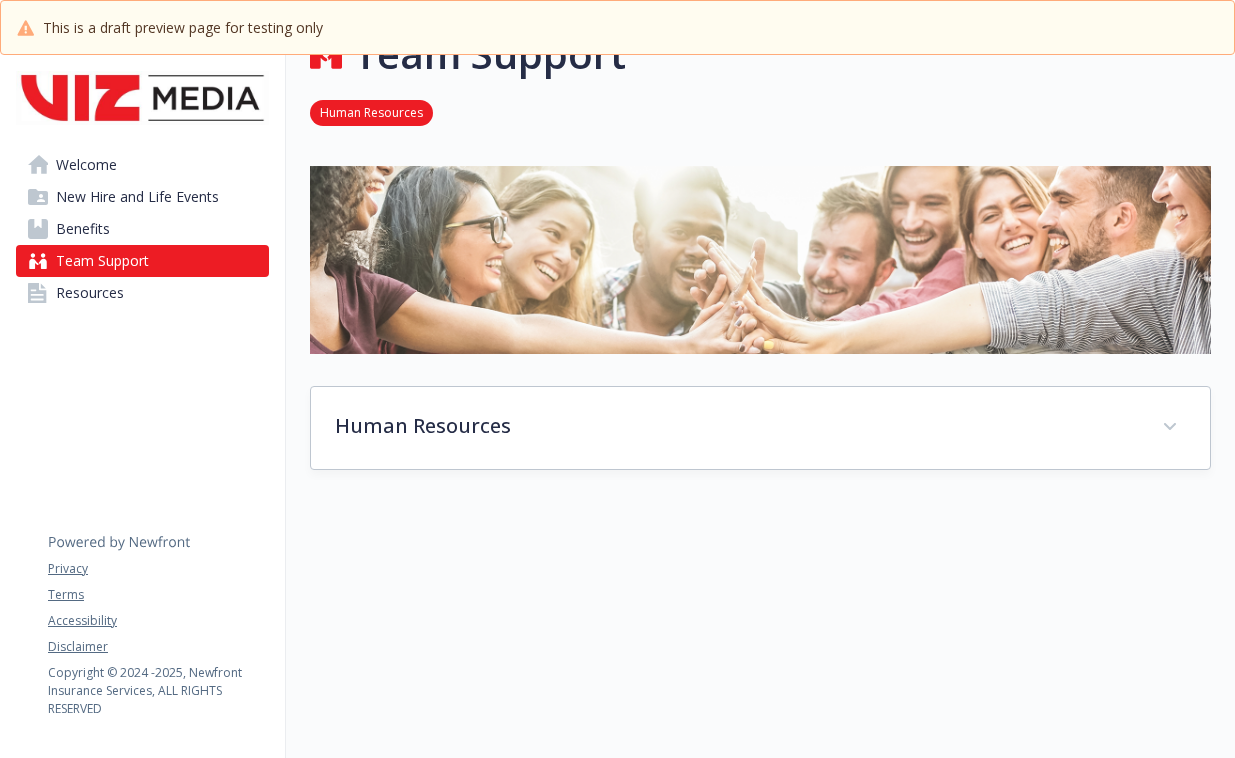 scroll, scrollTop: 160, scrollLeft: 0, axis: vertical 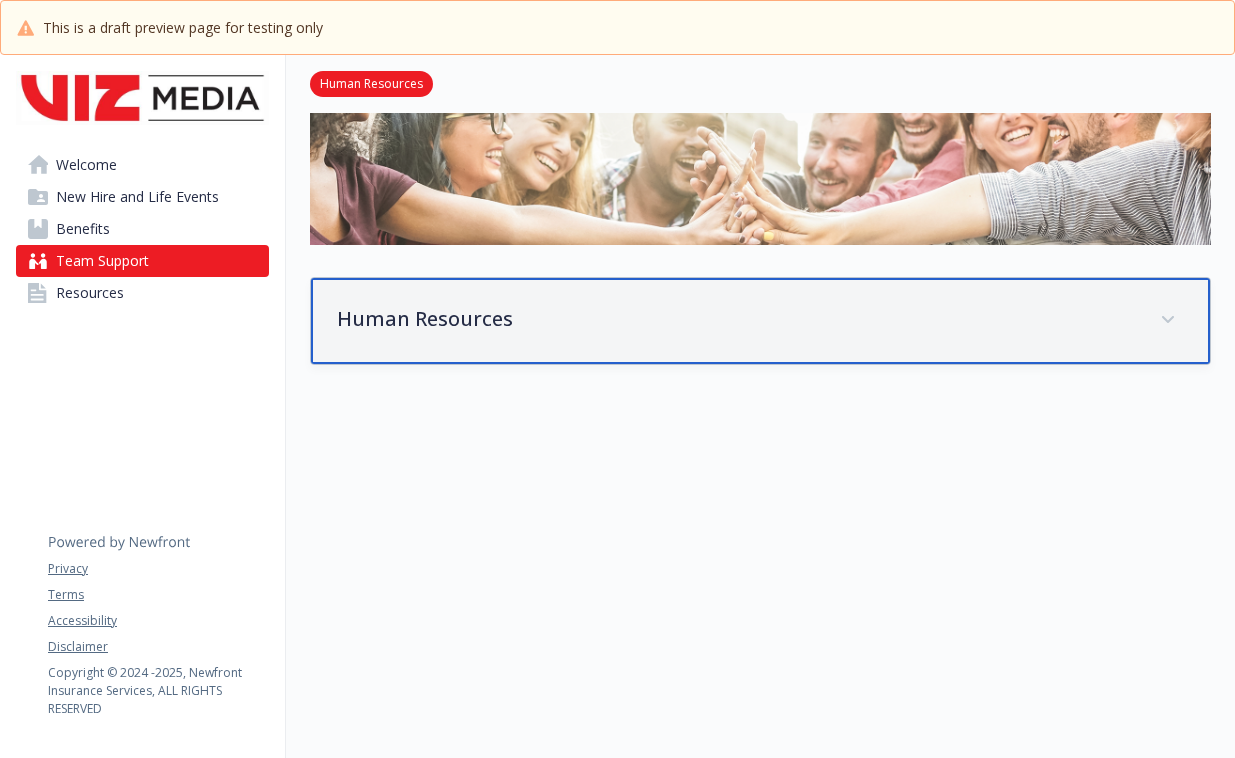 click on "Human Resources" at bounding box center [736, 319] 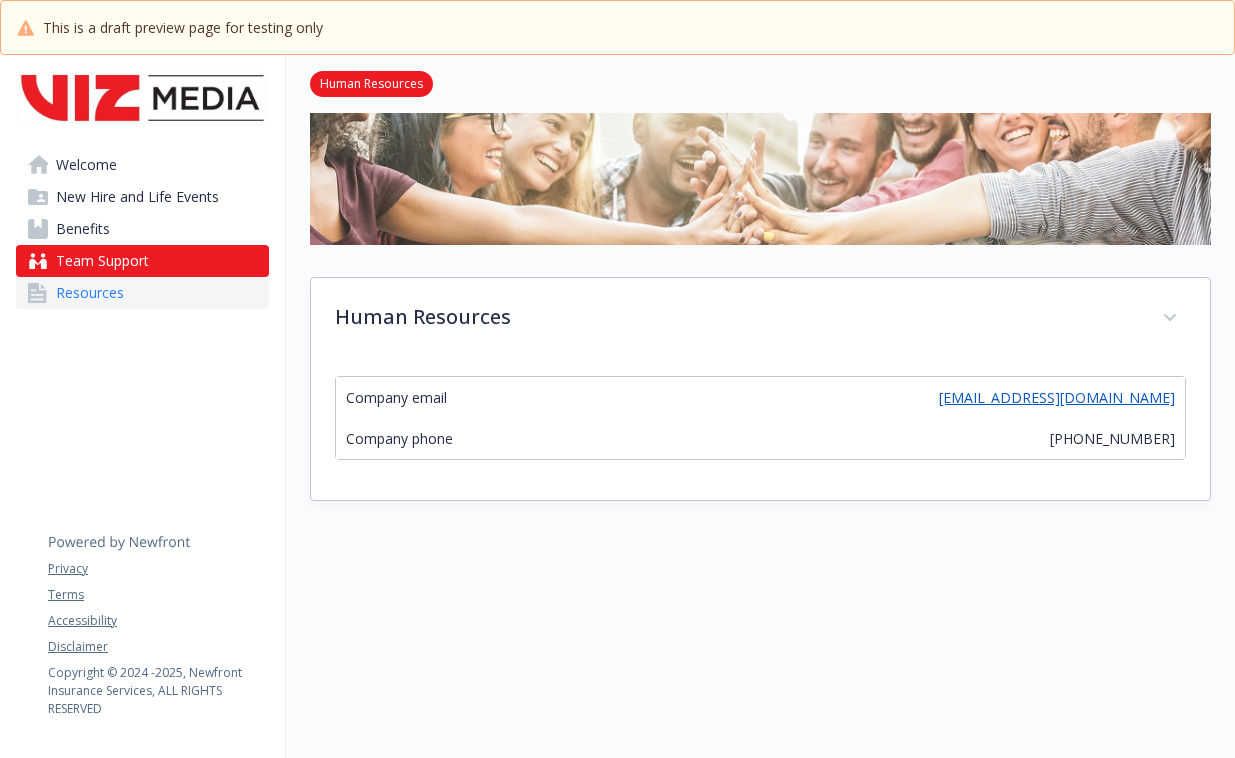 click on "Resources" at bounding box center [90, 293] 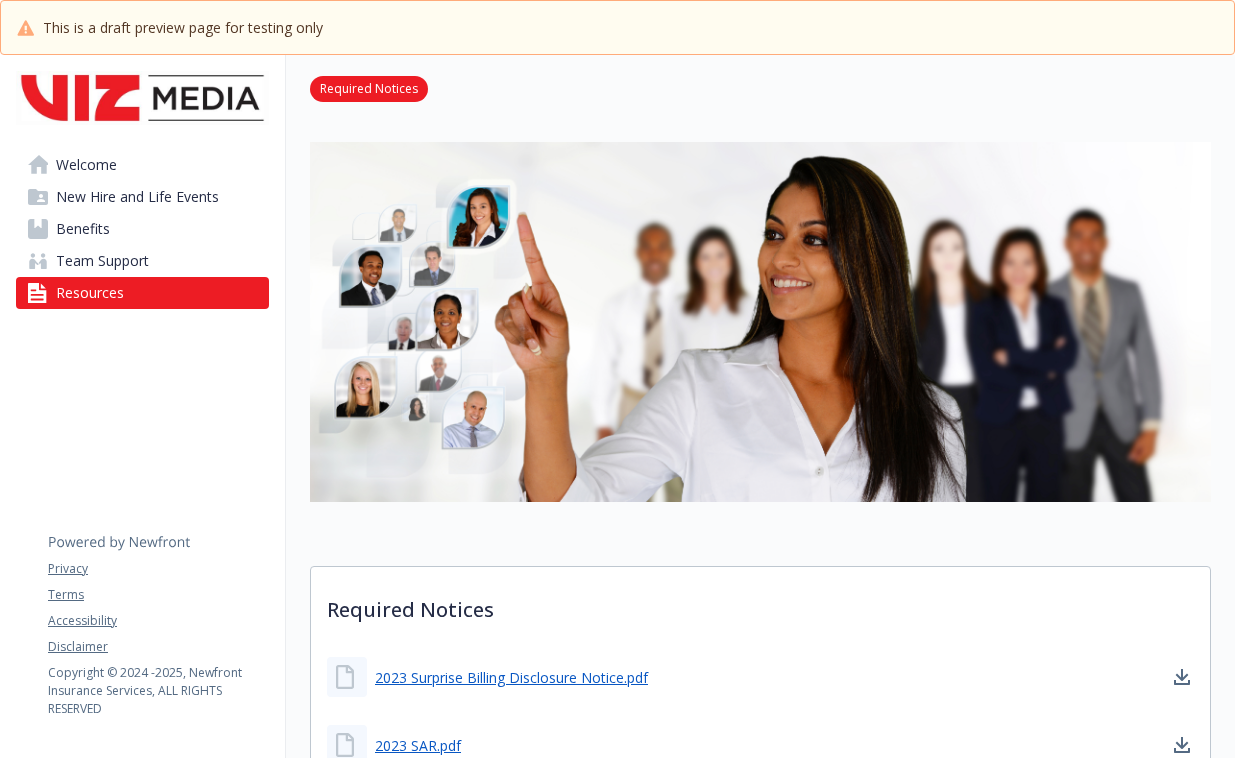 scroll, scrollTop: 0, scrollLeft: 0, axis: both 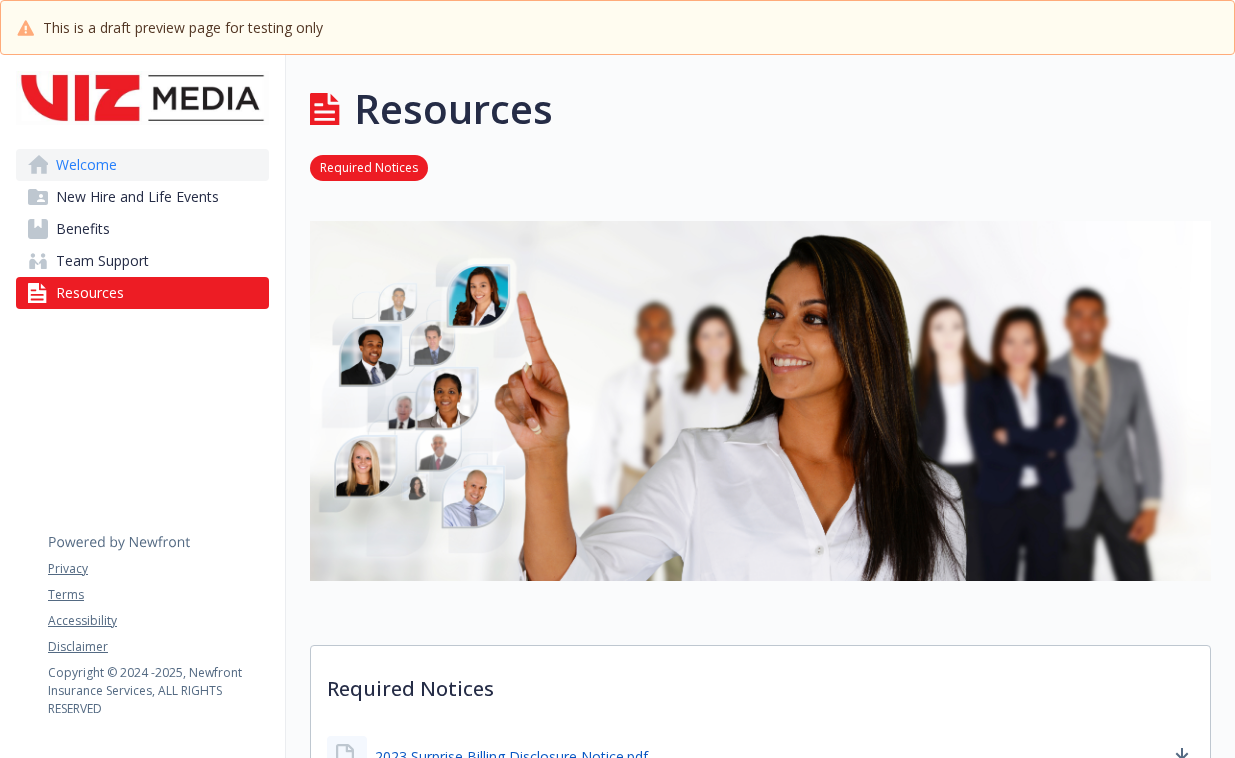 click on "Welcome" at bounding box center (86, 165) 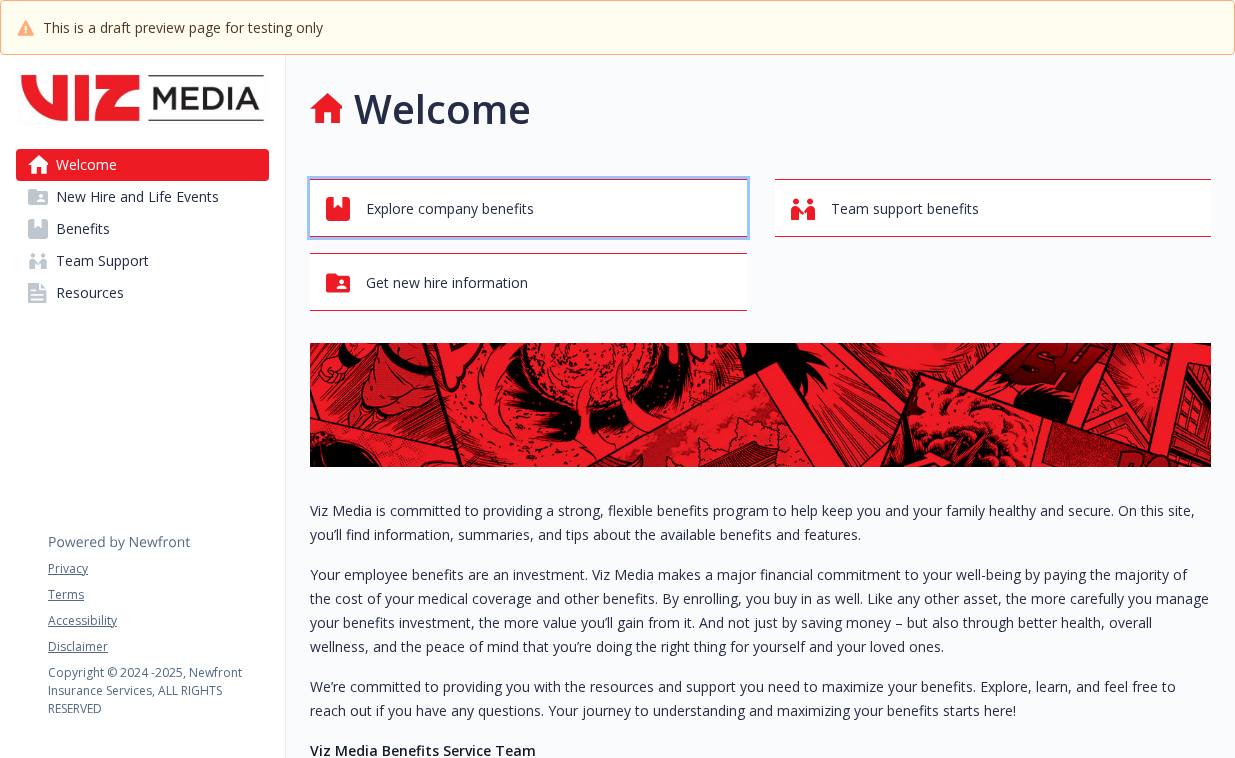 click on "Explore company benefits" at bounding box center (450, 209) 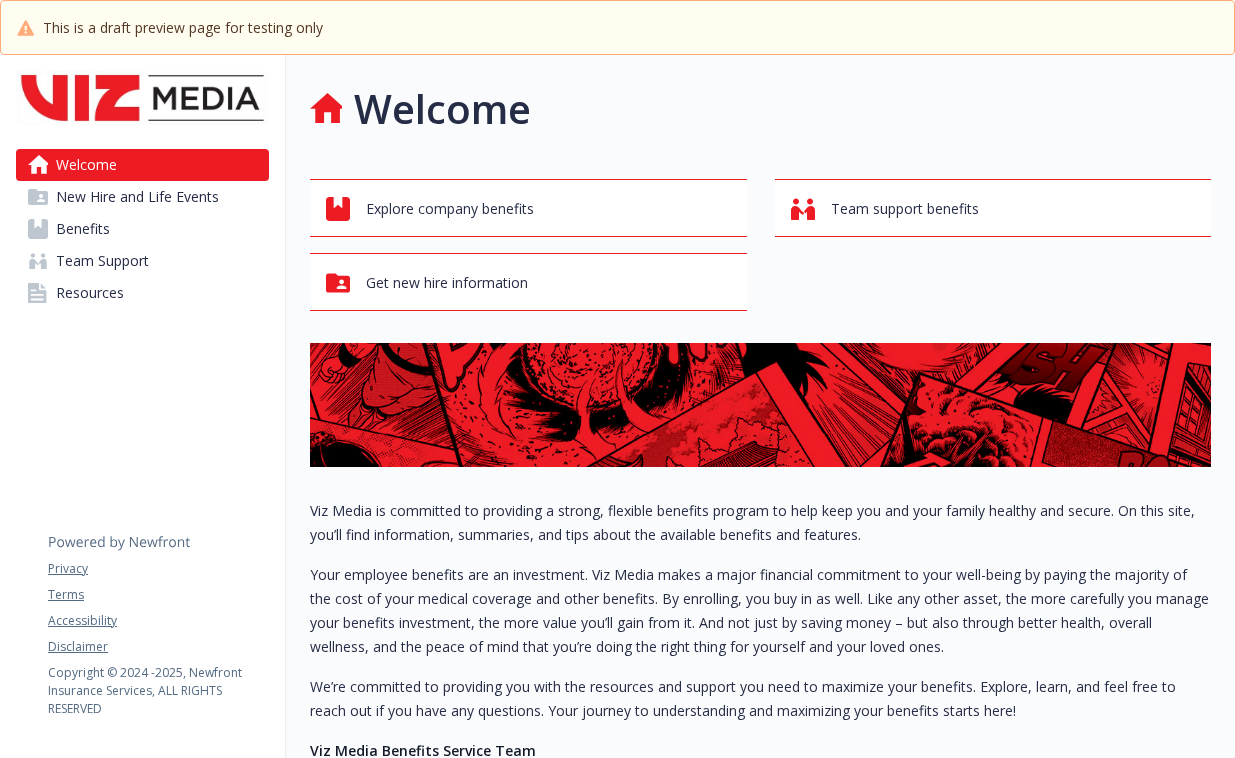 click at bounding box center (142, 98) 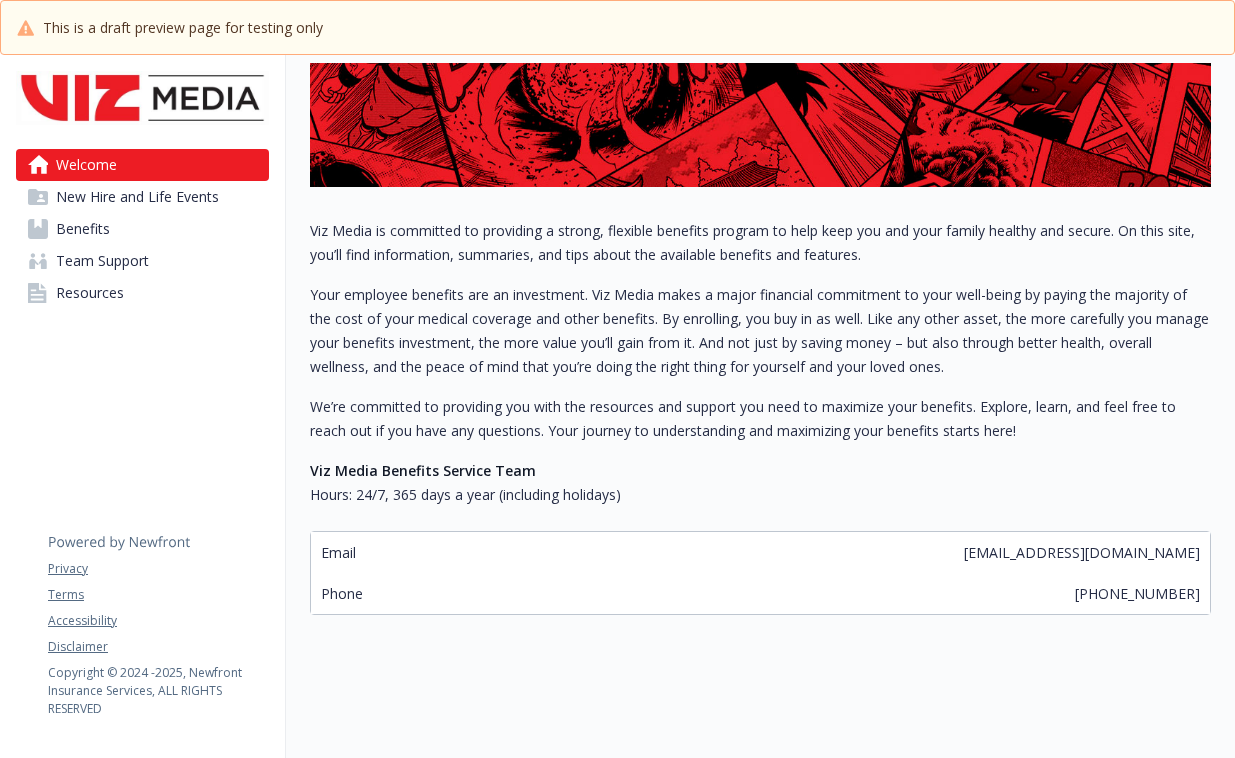 scroll, scrollTop: 0, scrollLeft: 0, axis: both 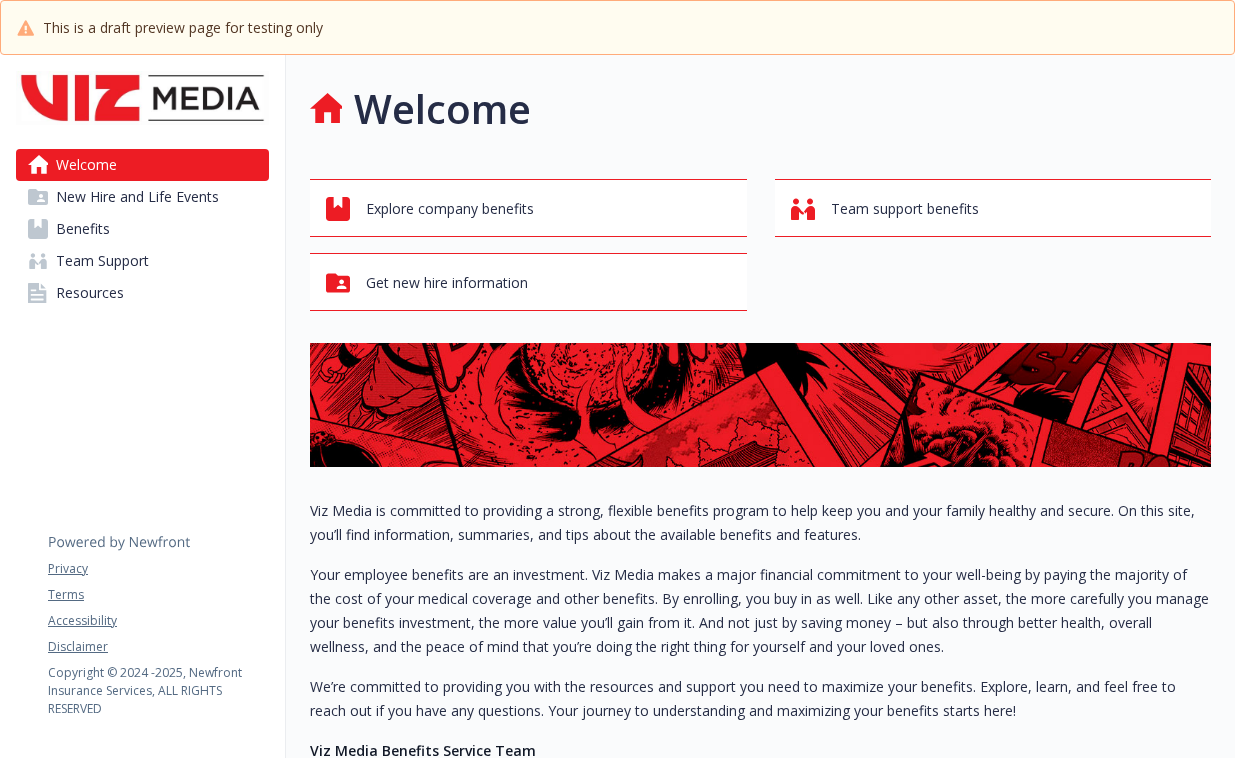 click at bounding box center (142, 98) 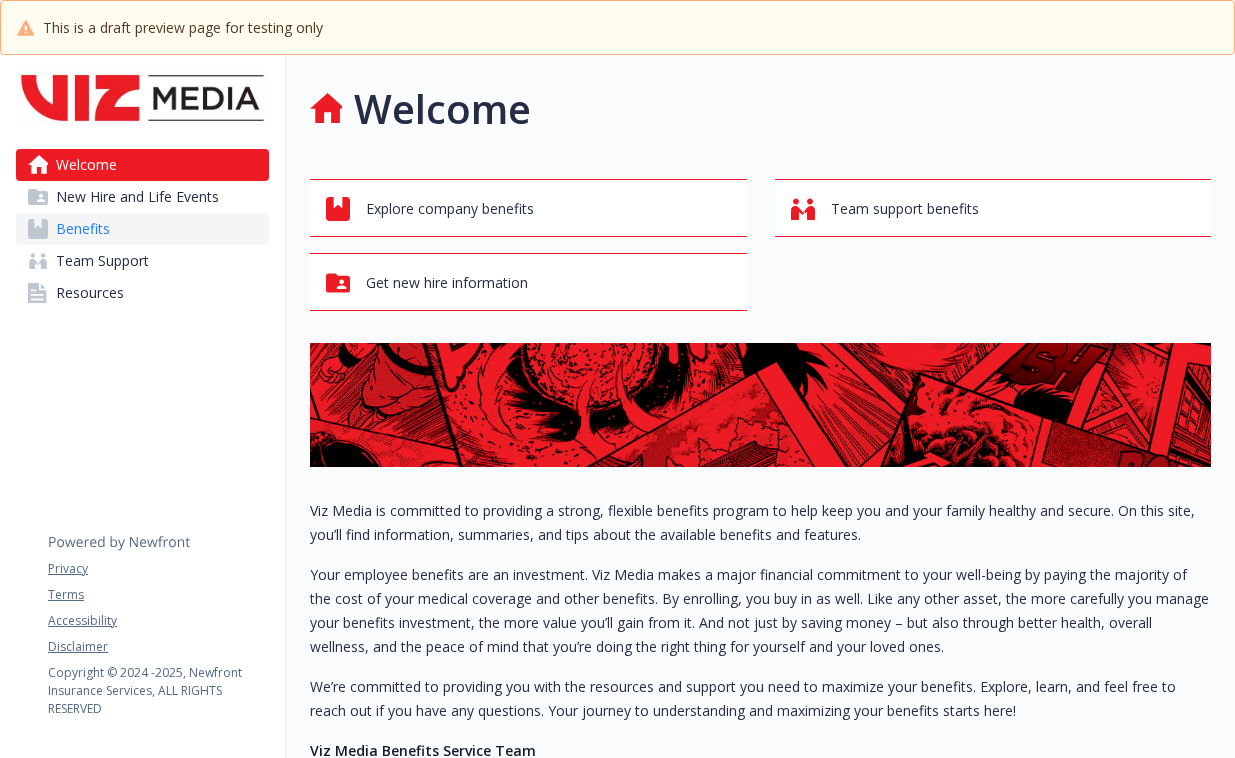 click on "Benefits" at bounding box center [83, 229] 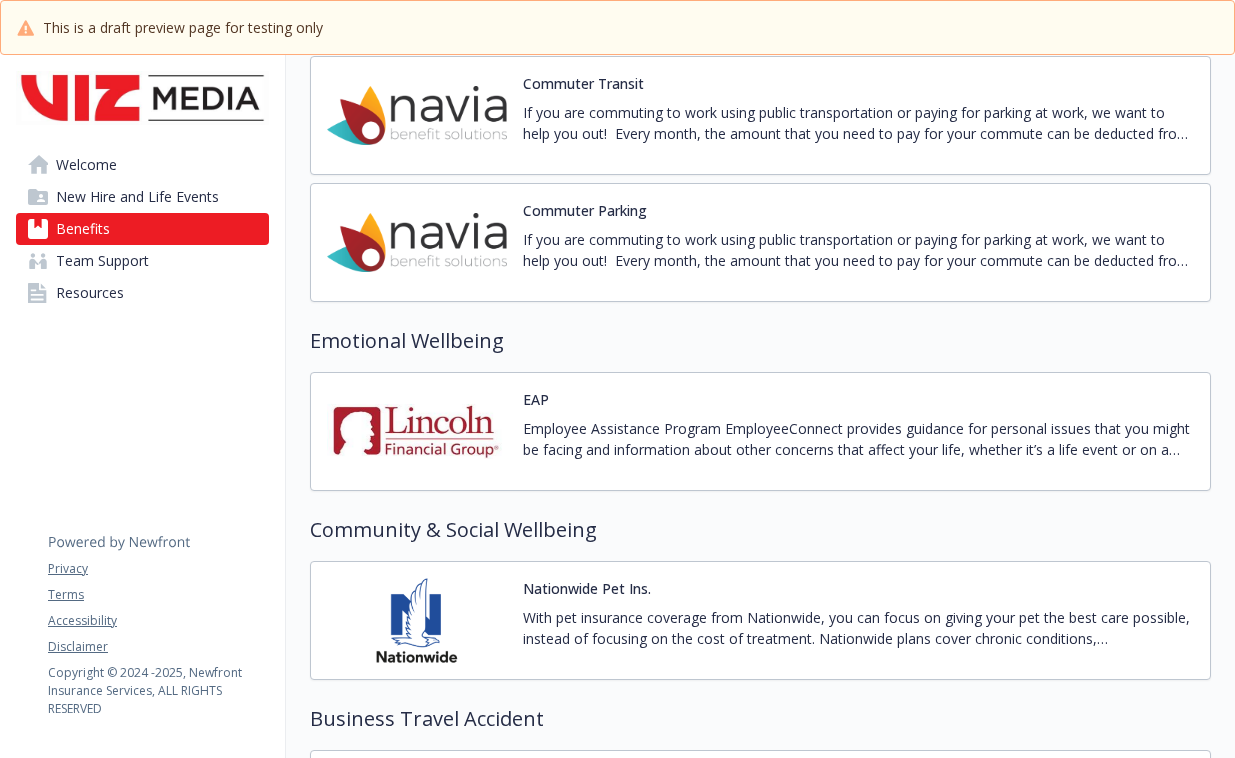 scroll, scrollTop: 2563, scrollLeft: 0, axis: vertical 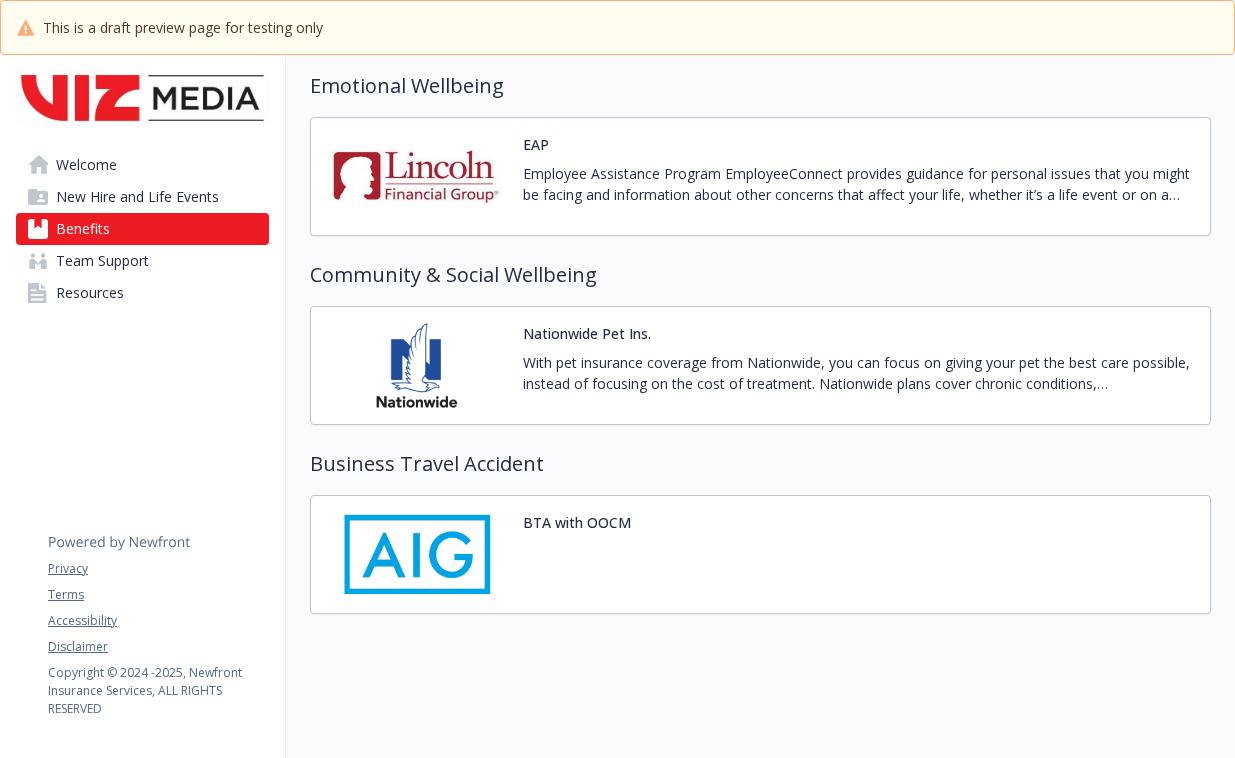 click at bounding box center (417, 176) 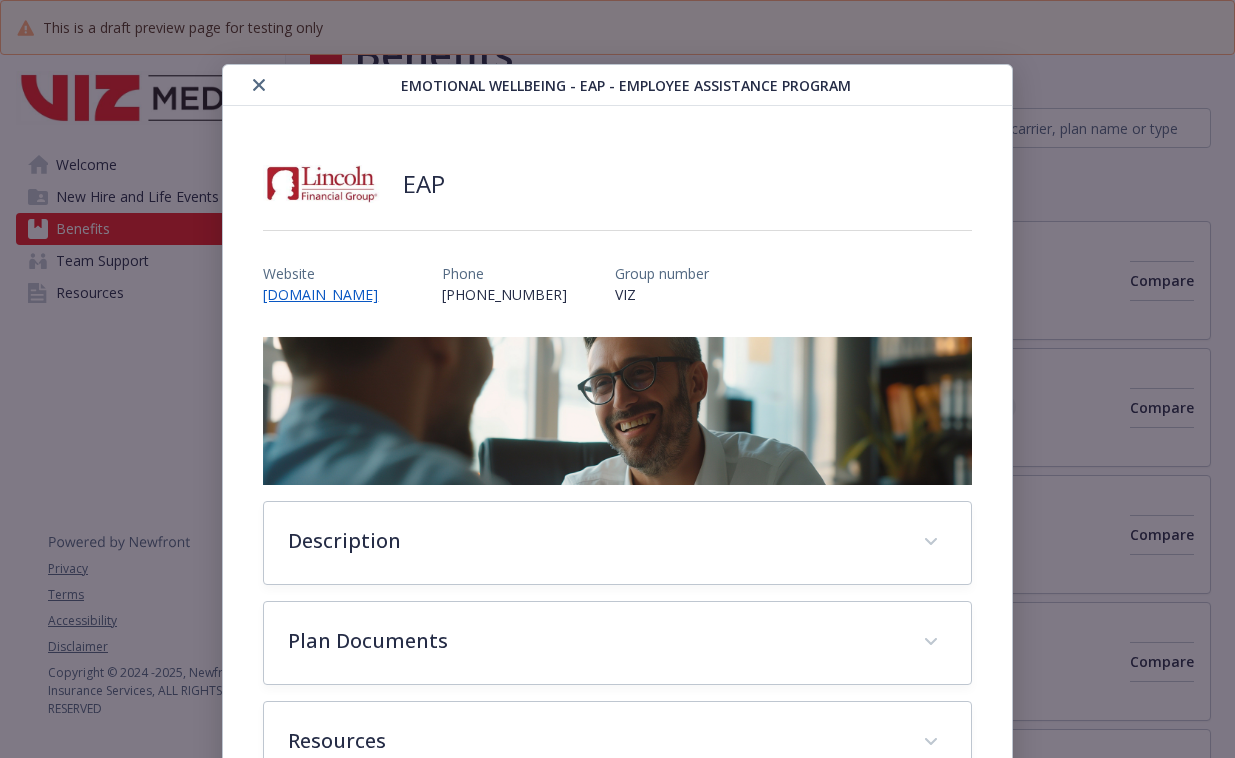 scroll, scrollTop: 2563, scrollLeft: 0, axis: vertical 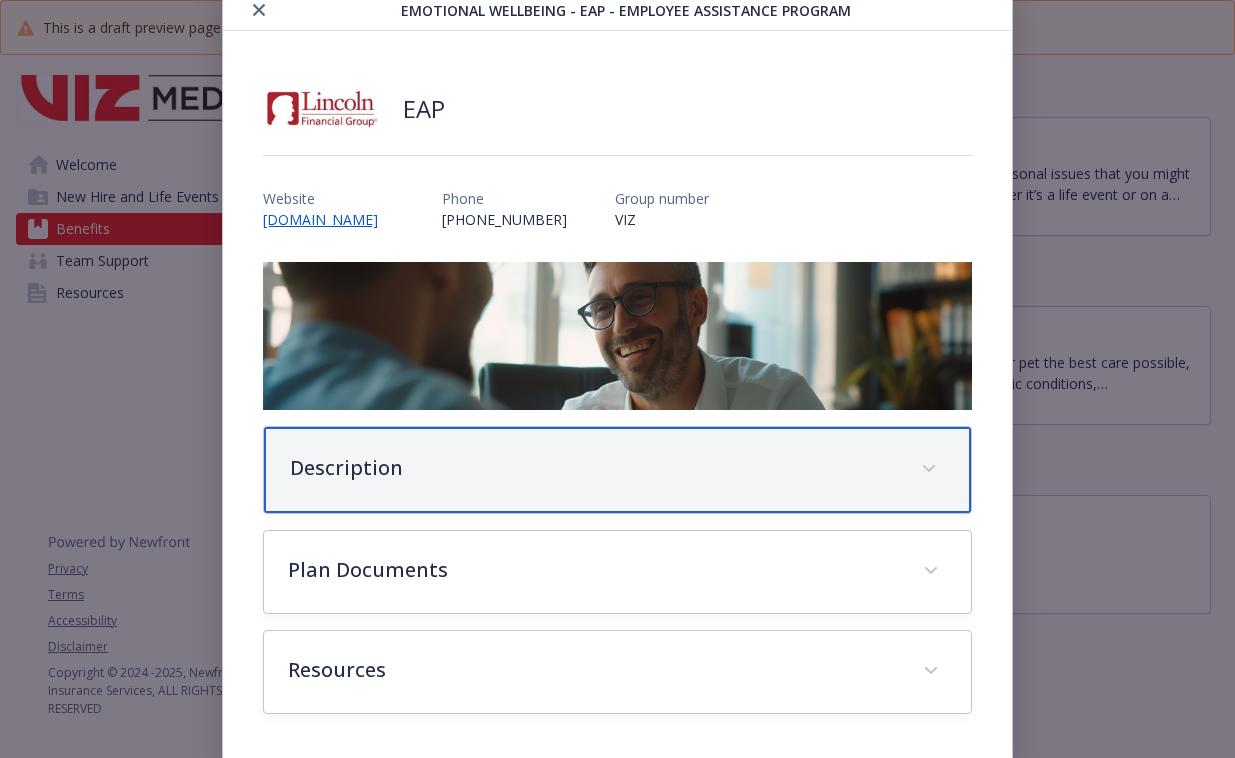 click on "Description" at bounding box center (593, 468) 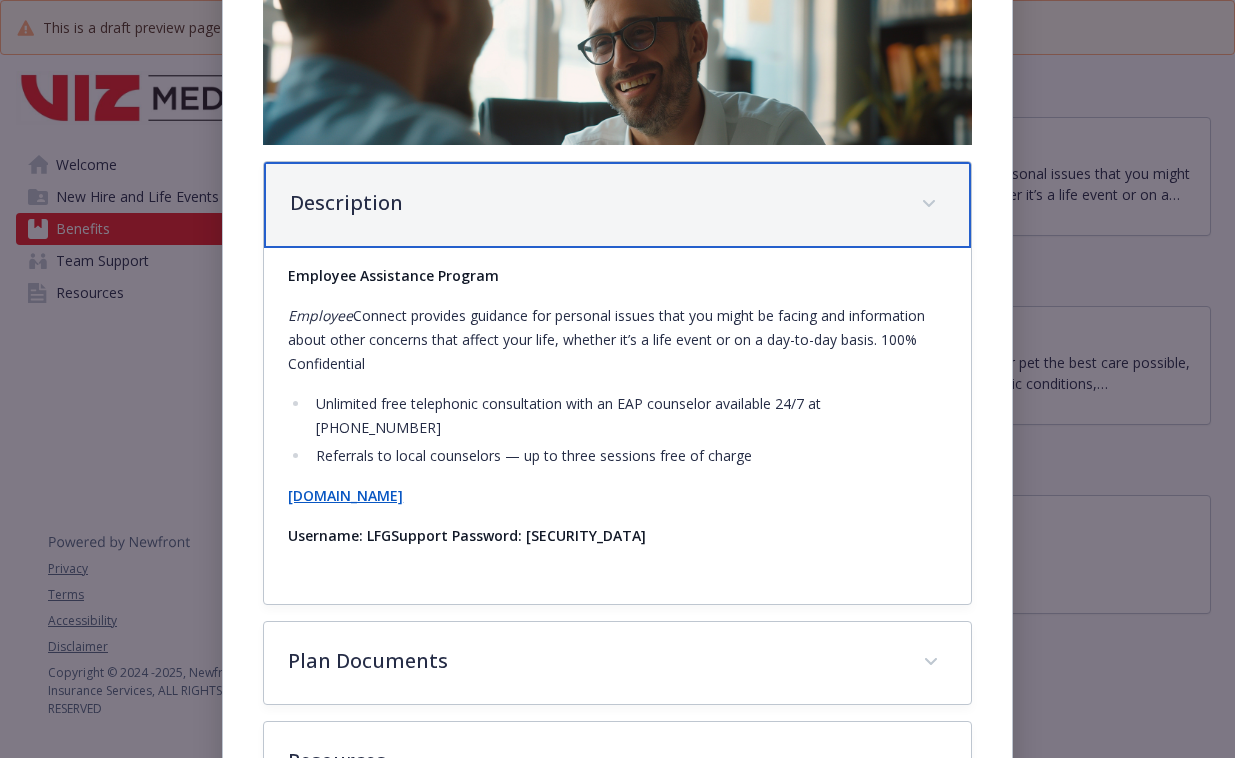 scroll, scrollTop: 345, scrollLeft: 0, axis: vertical 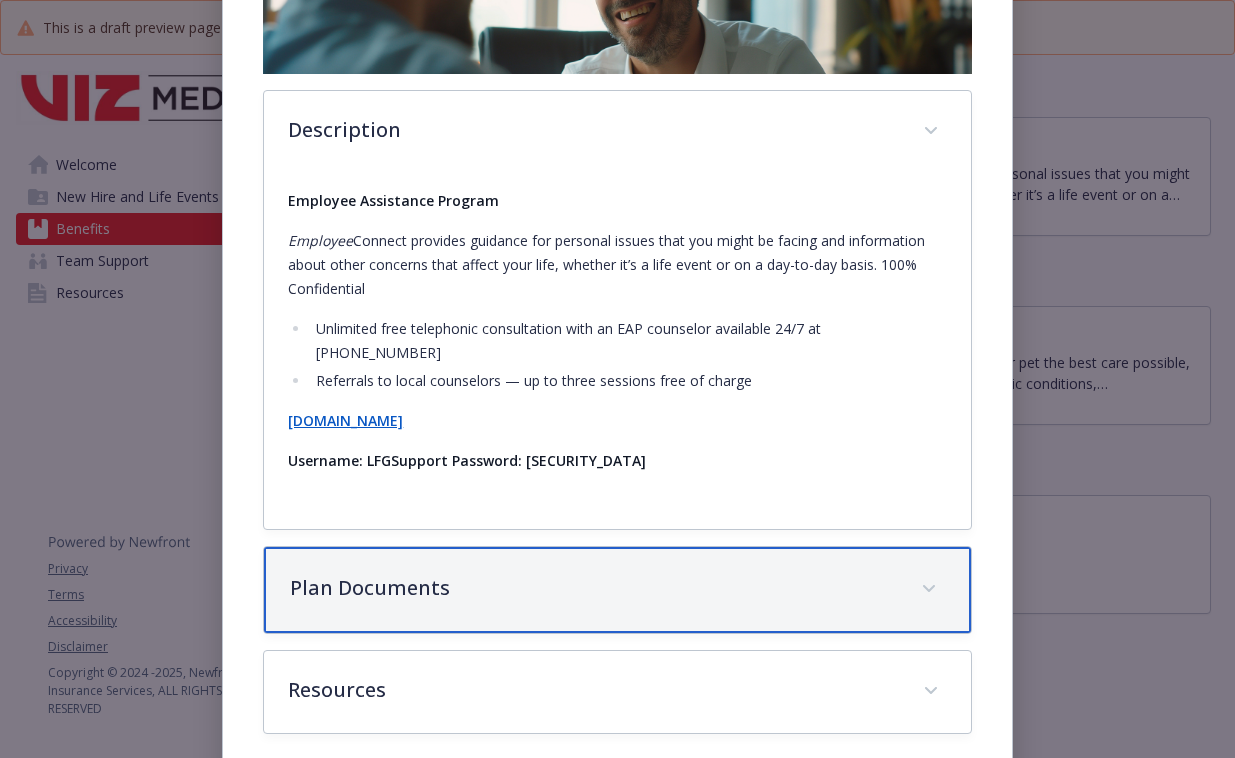 click on "Plan Documents" at bounding box center (593, 588) 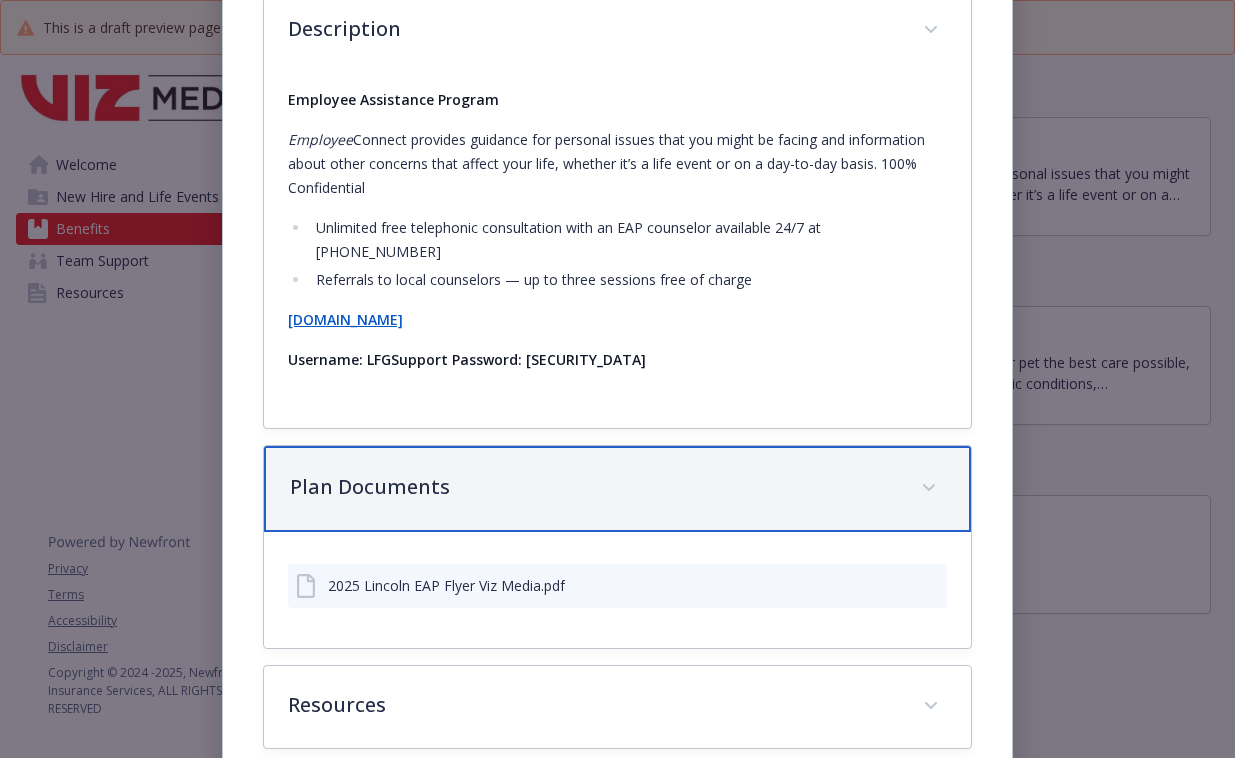scroll, scrollTop: 527, scrollLeft: 0, axis: vertical 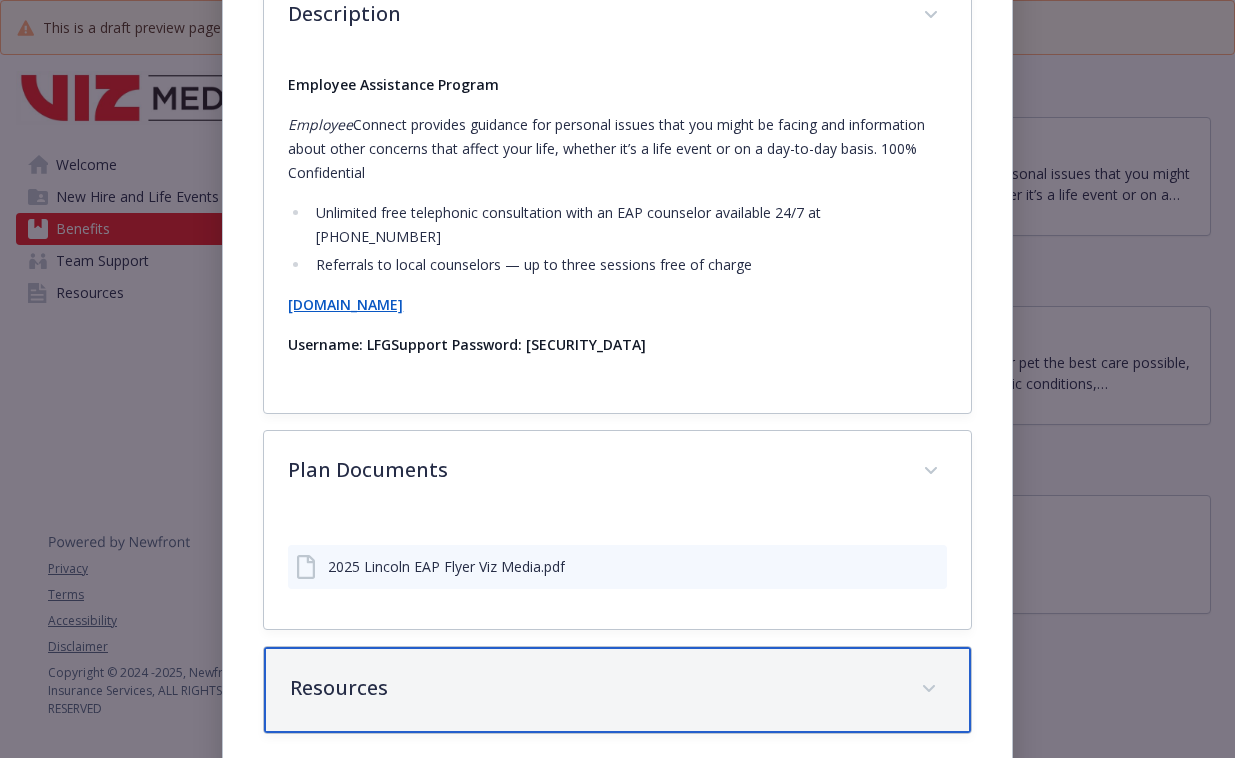 click on "Resources" at bounding box center [593, 688] 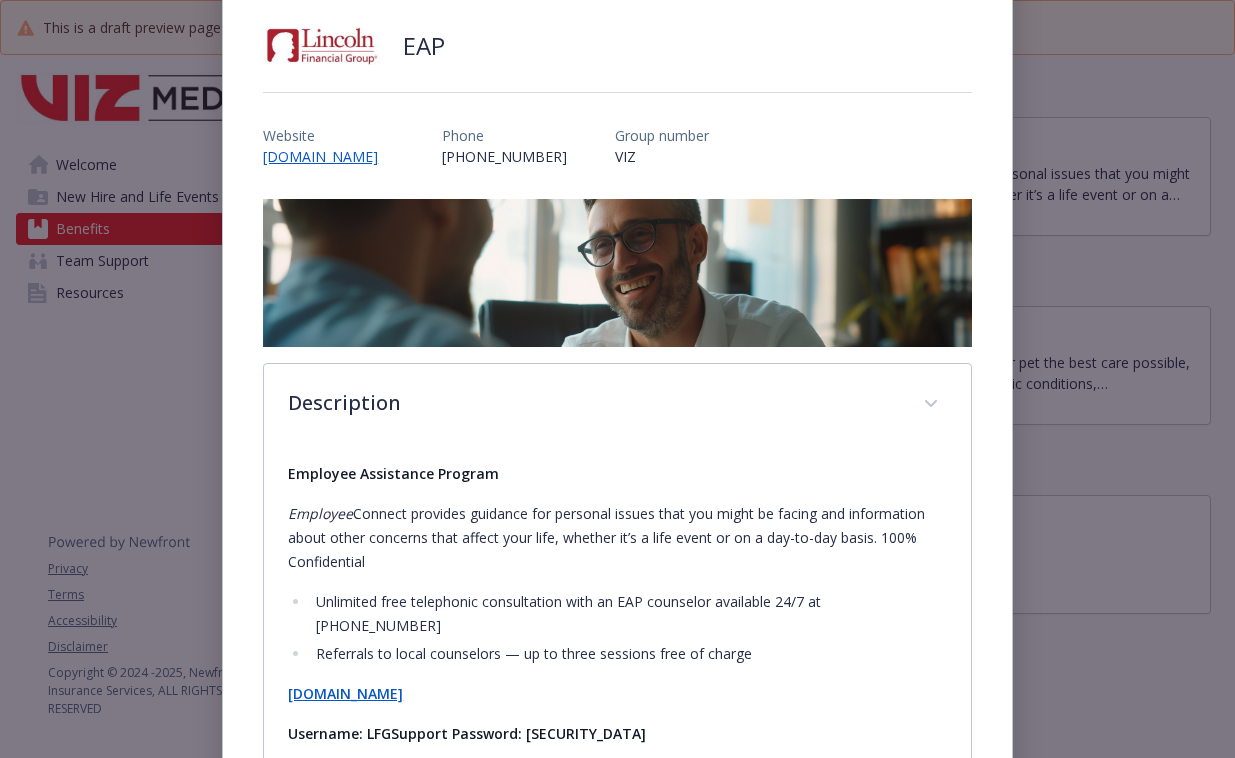 scroll, scrollTop: 139, scrollLeft: 0, axis: vertical 